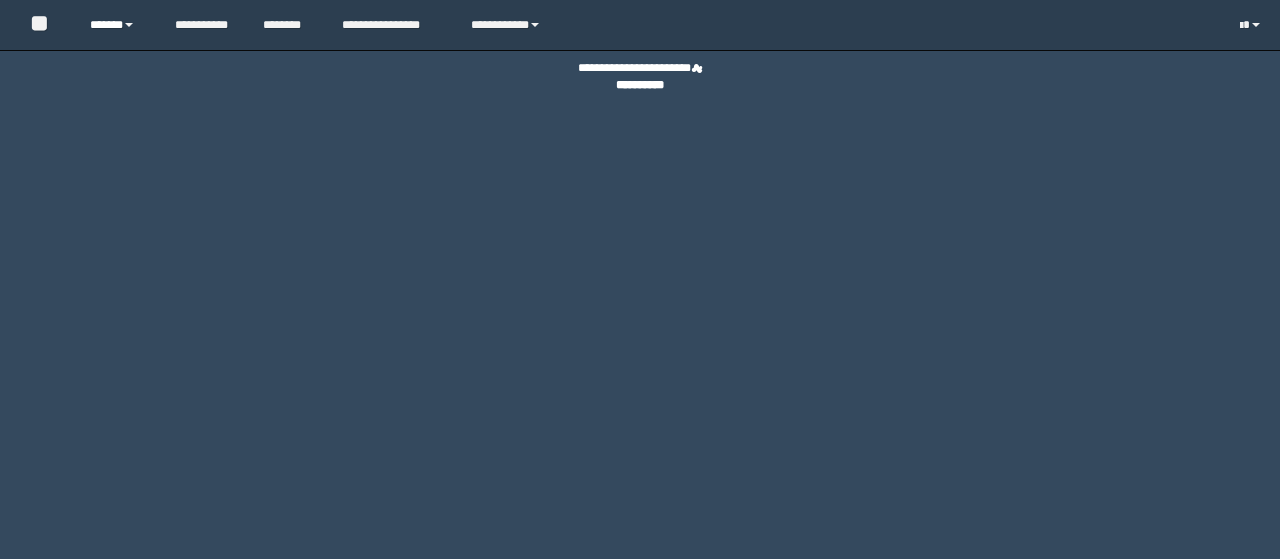 scroll, scrollTop: 0, scrollLeft: 0, axis: both 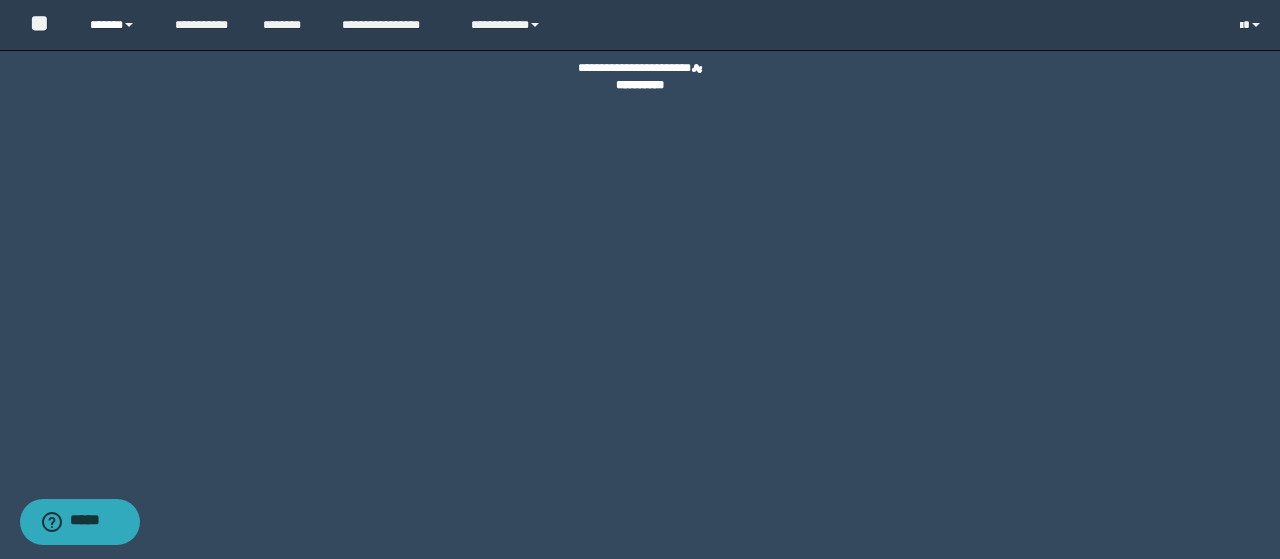click on "******" at bounding box center [117, 25] 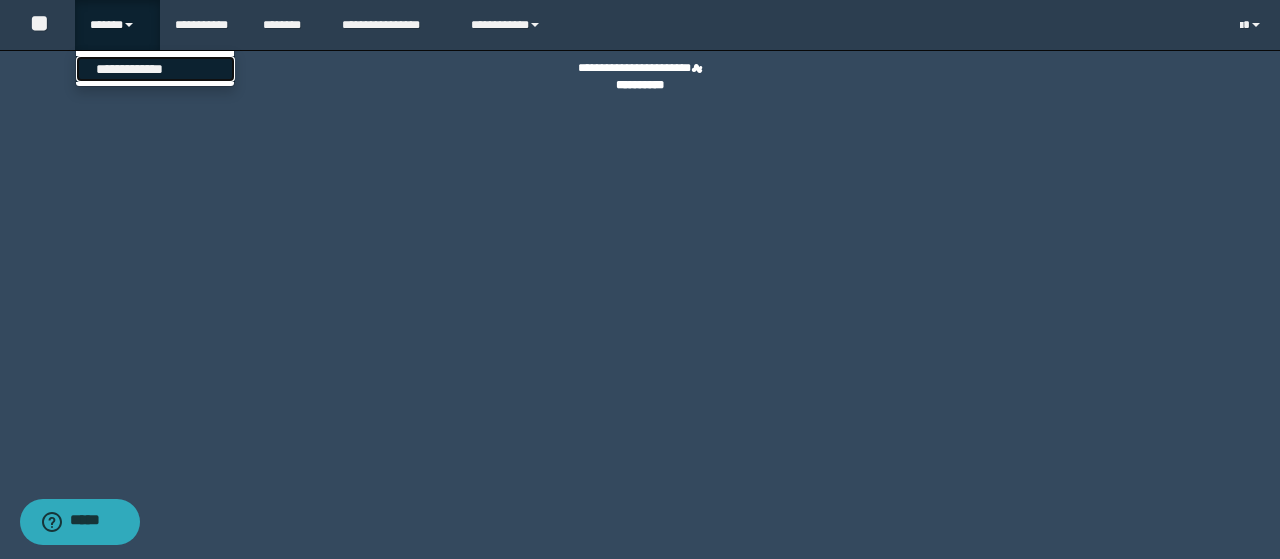 click on "**********" at bounding box center (155, 69) 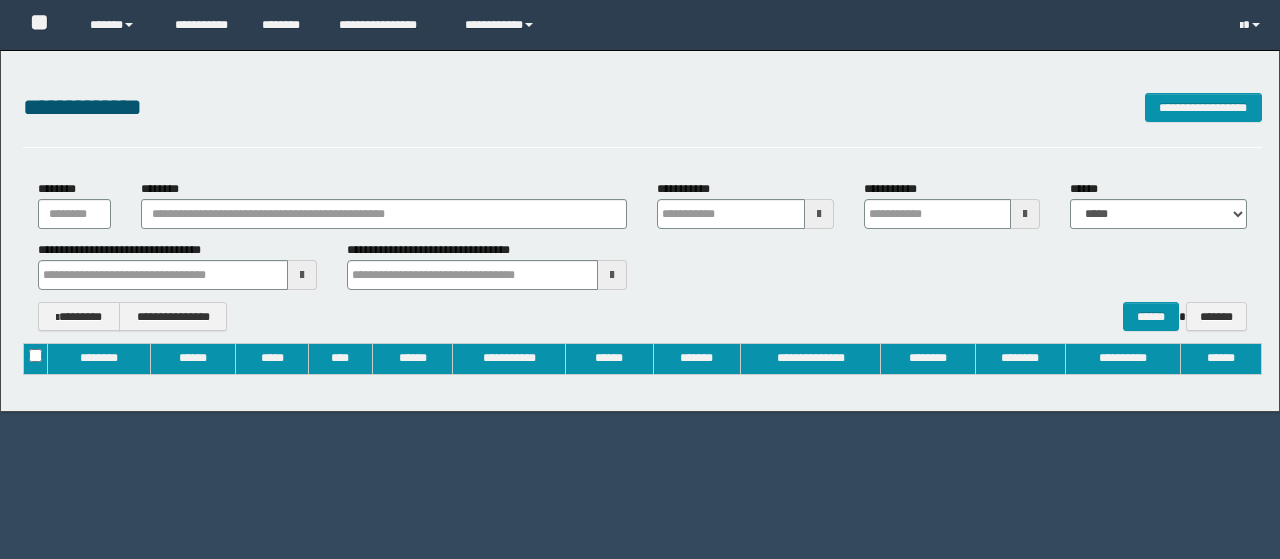 scroll, scrollTop: 0, scrollLeft: 0, axis: both 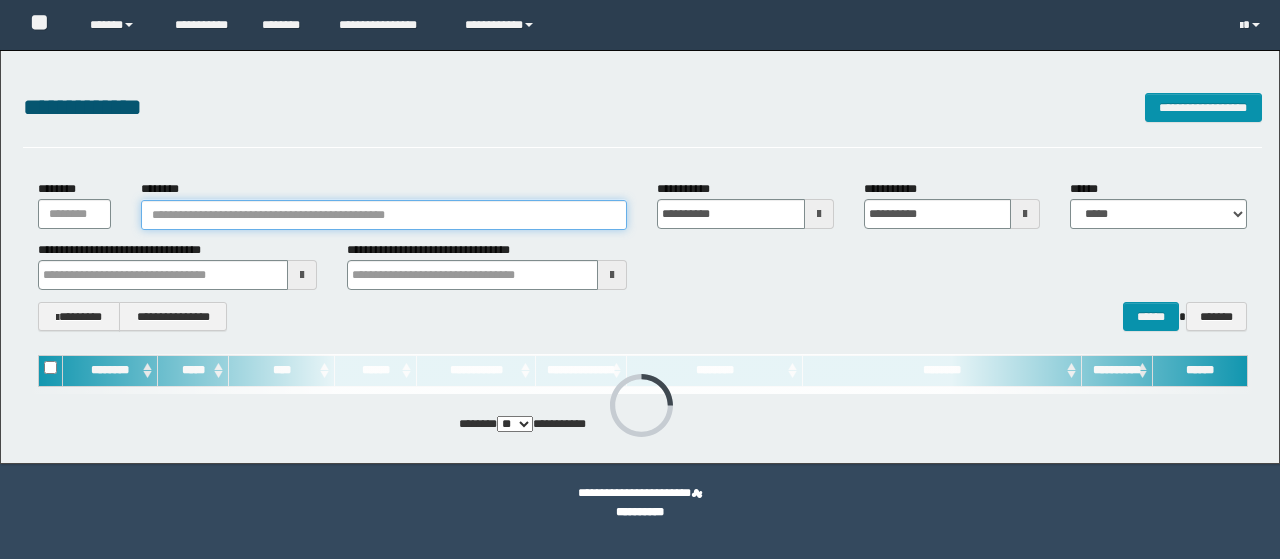 click on "********" at bounding box center (384, 215) 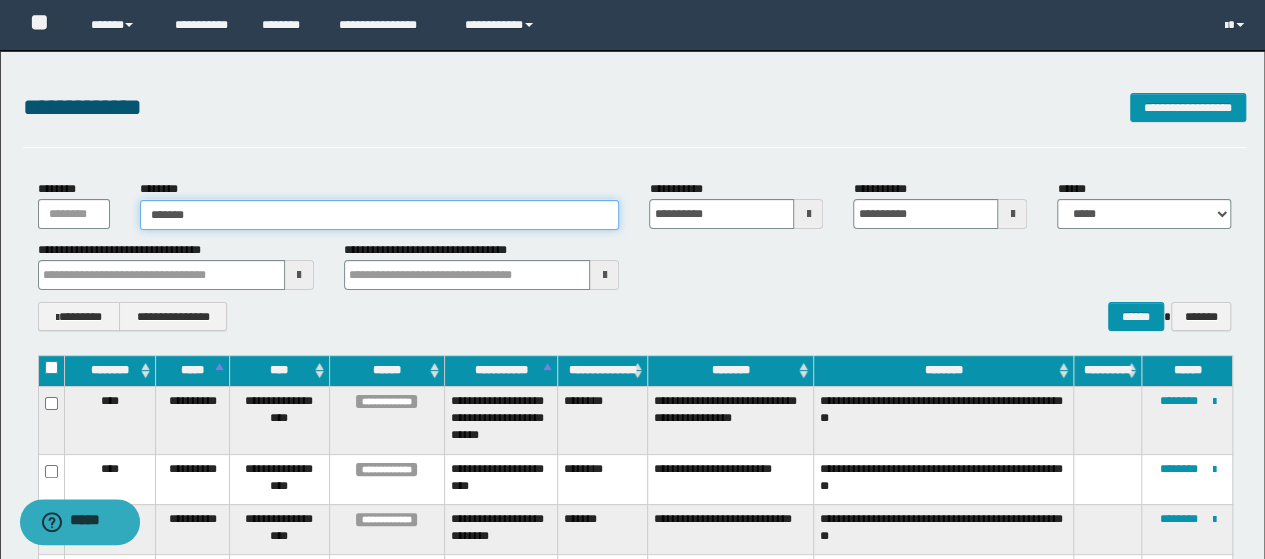 type on "********" 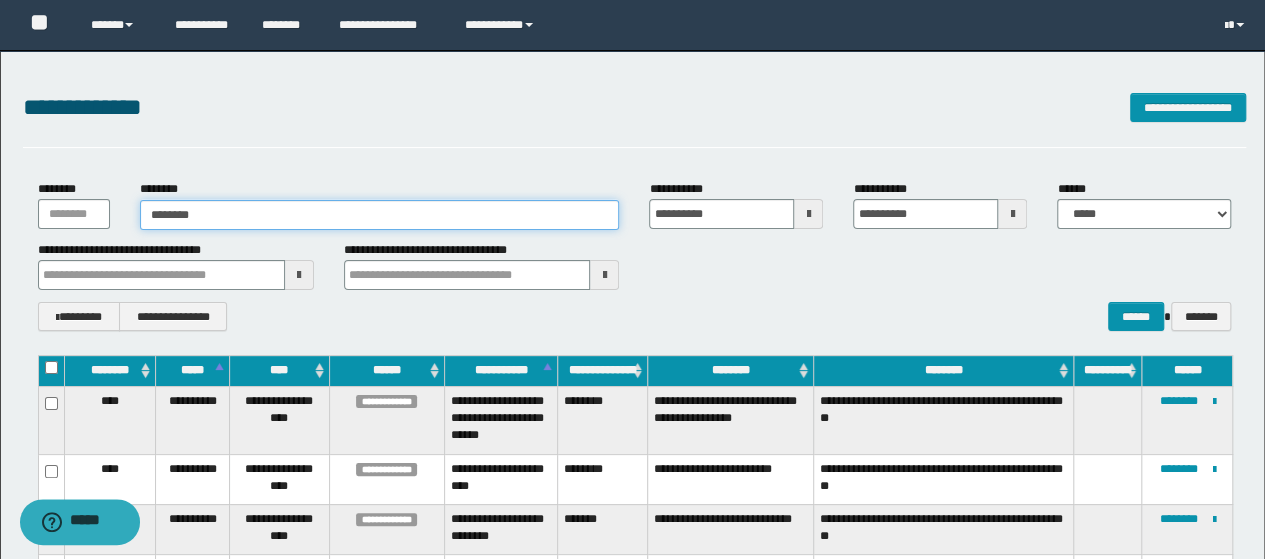 type on "********" 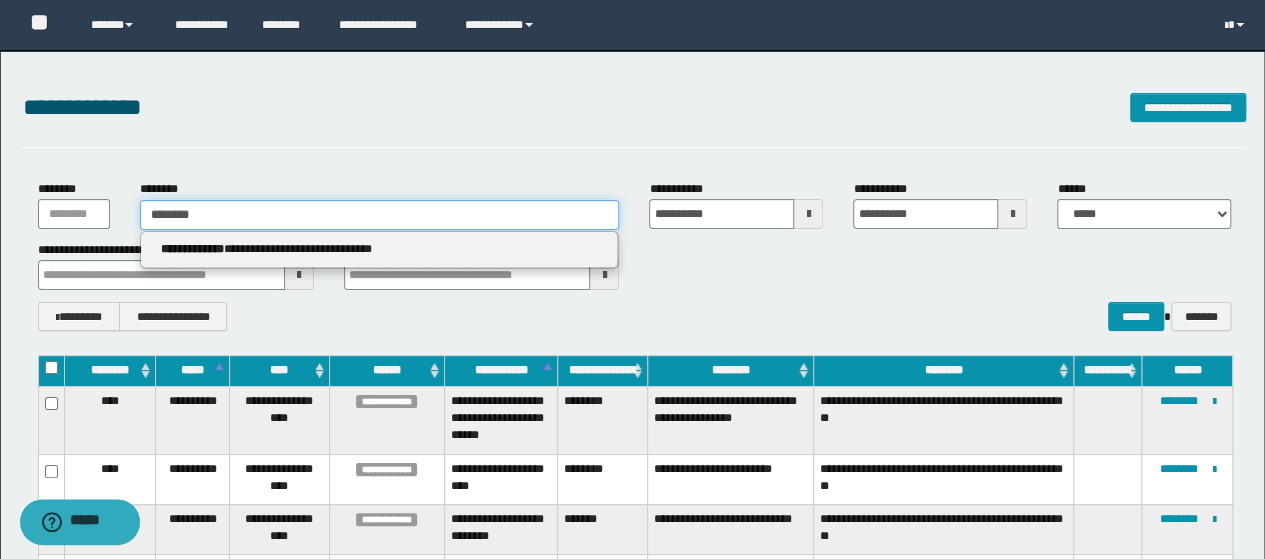 type 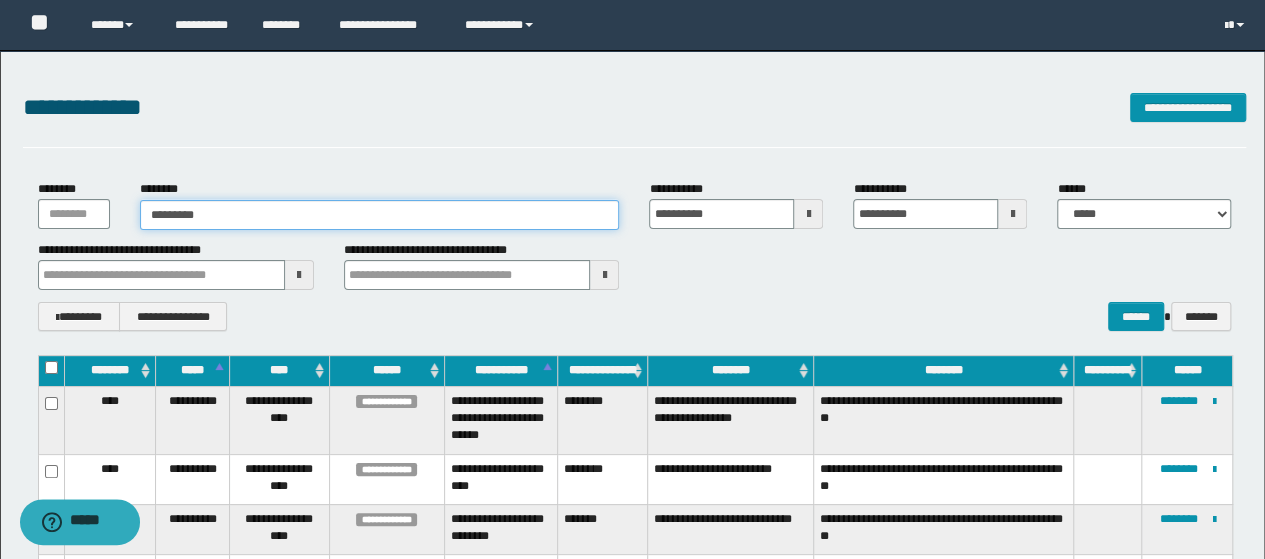 type on "*********" 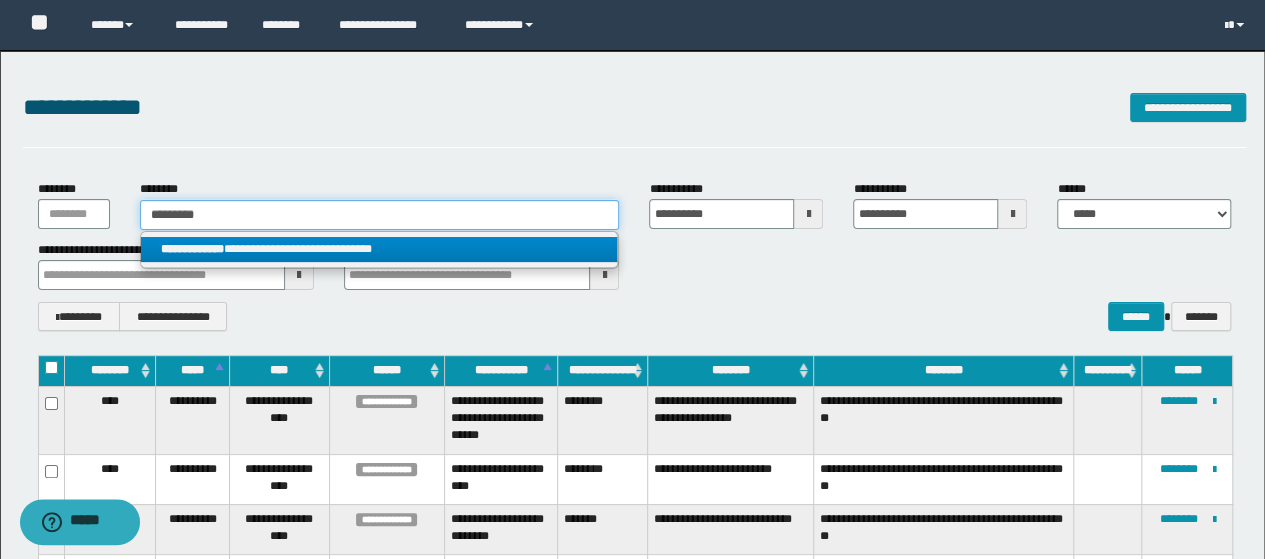 type on "*********" 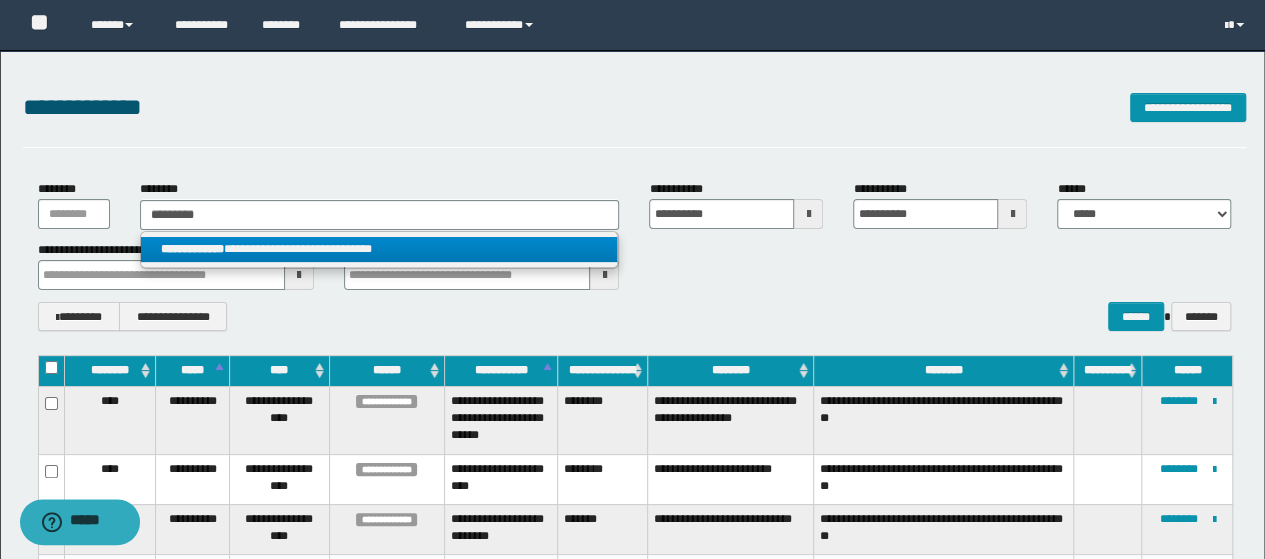 click on "**********" at bounding box center (379, 249) 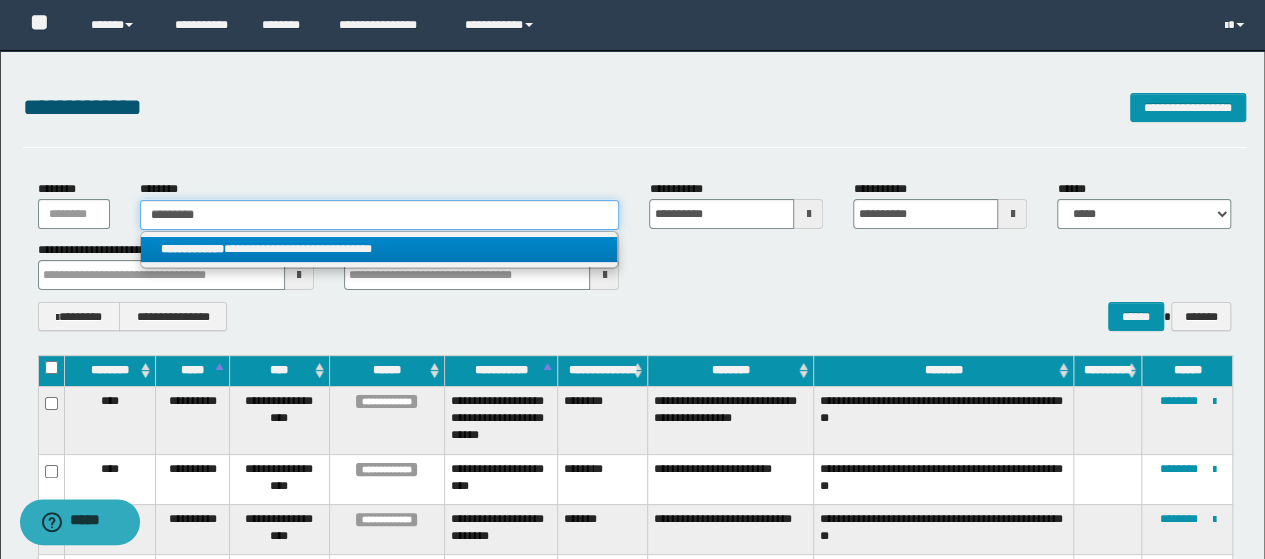 type 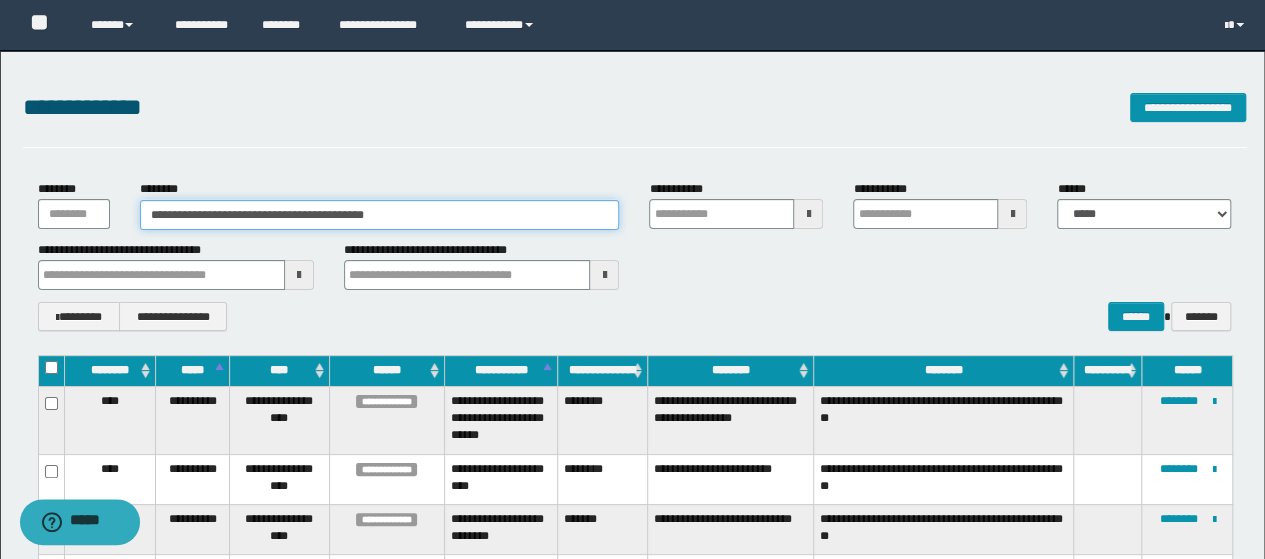type 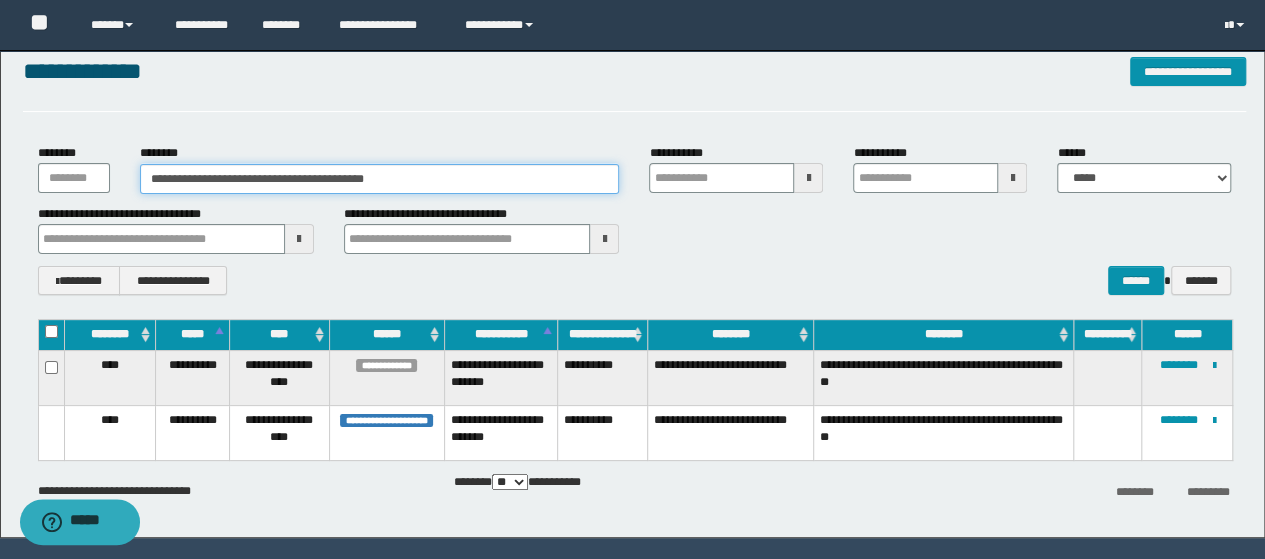 scroll, scrollTop: 92, scrollLeft: 0, axis: vertical 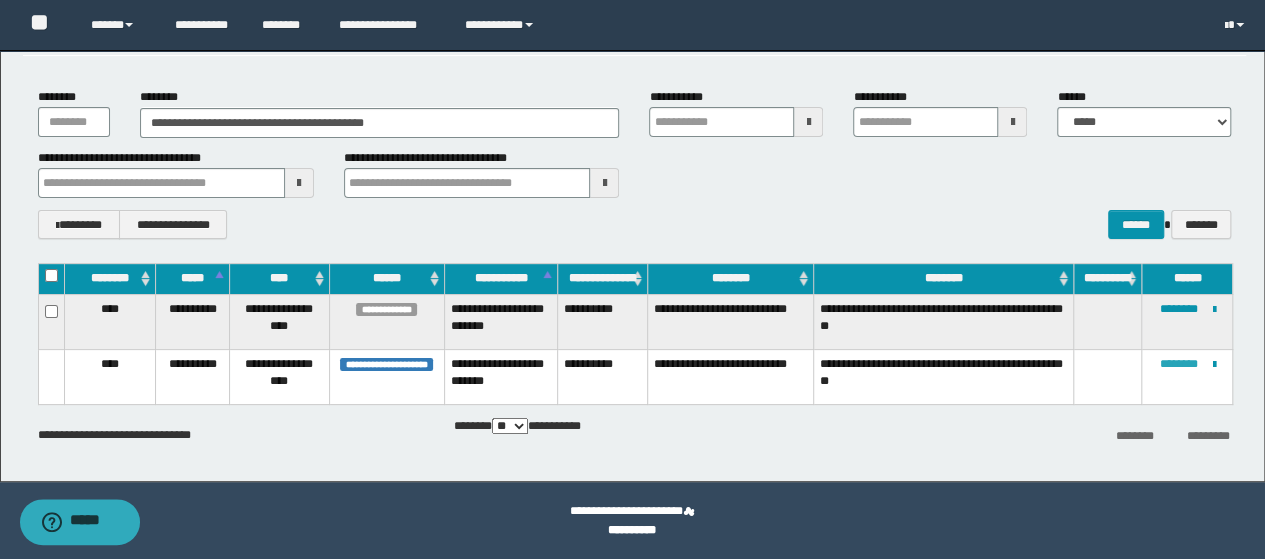 click on "********" at bounding box center [1178, 364] 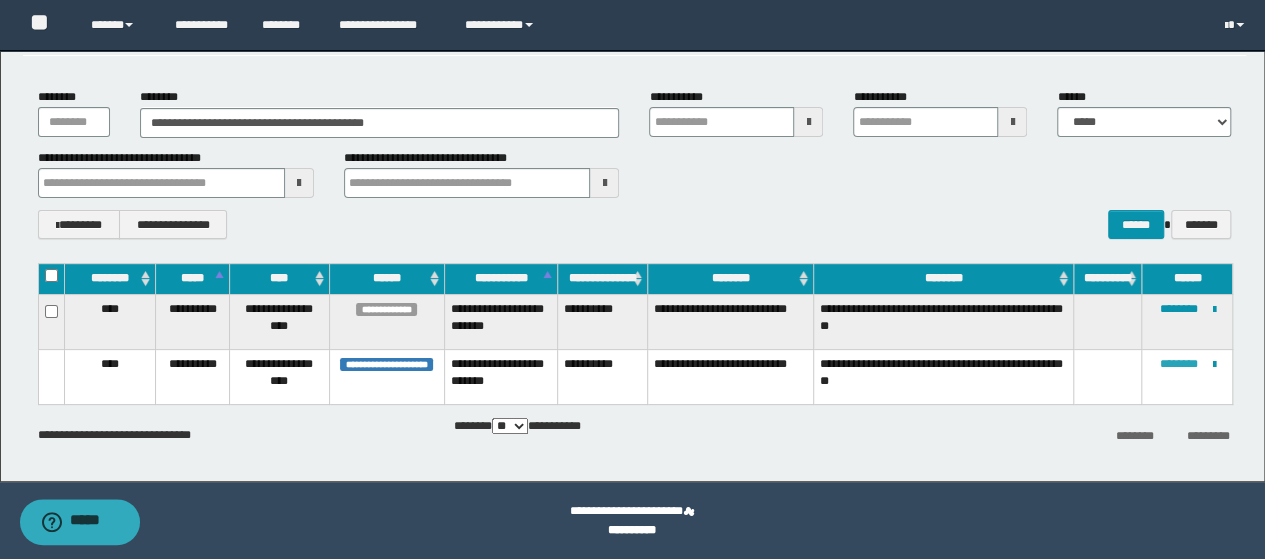 type 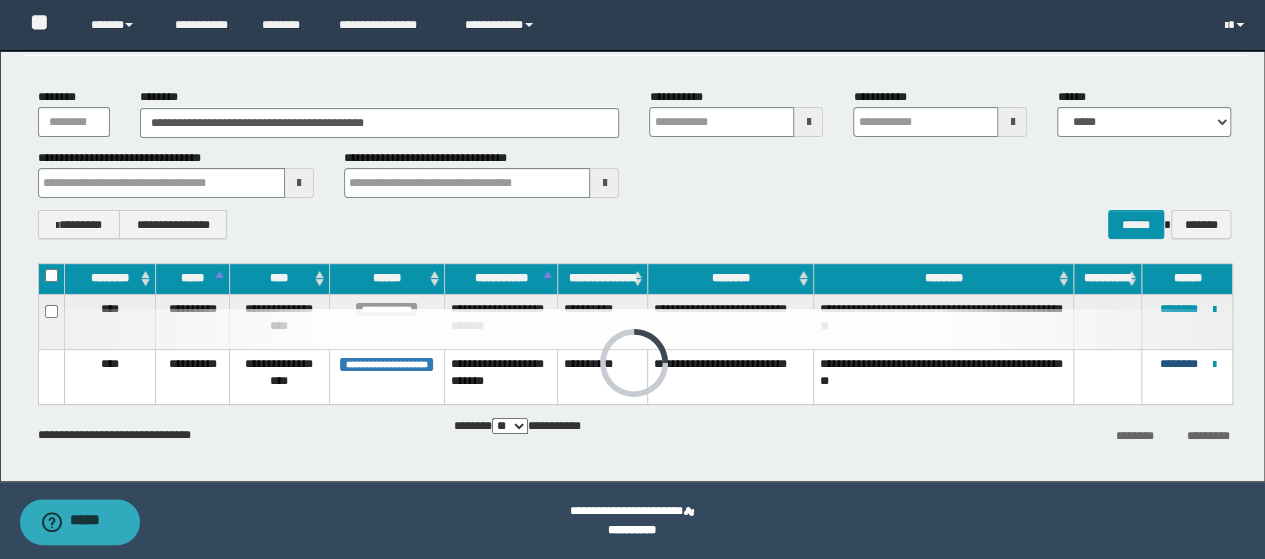 type 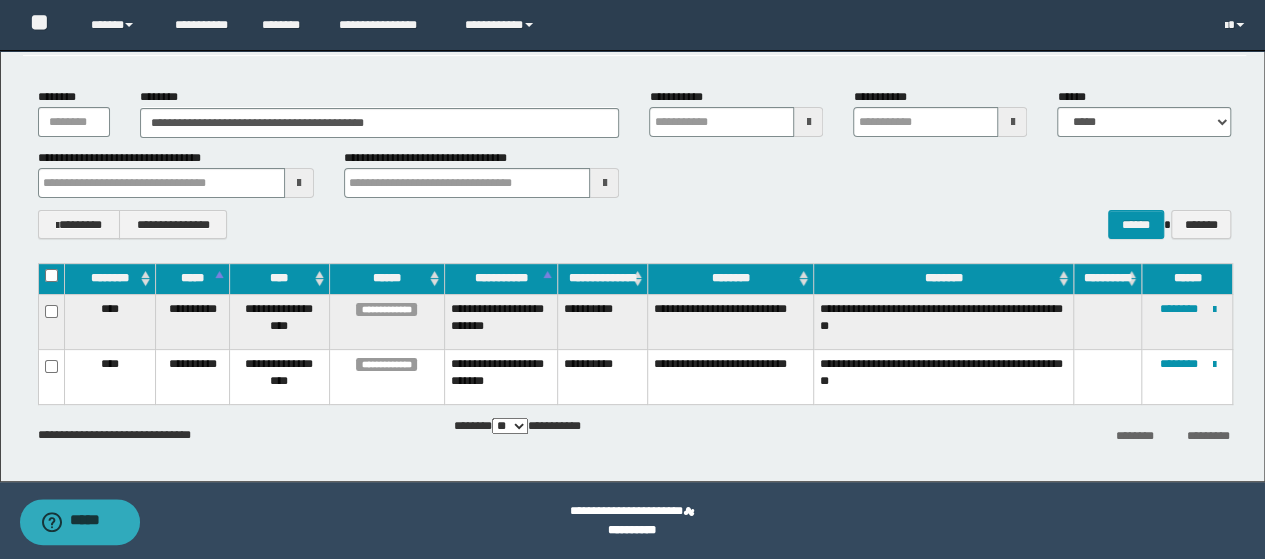 type 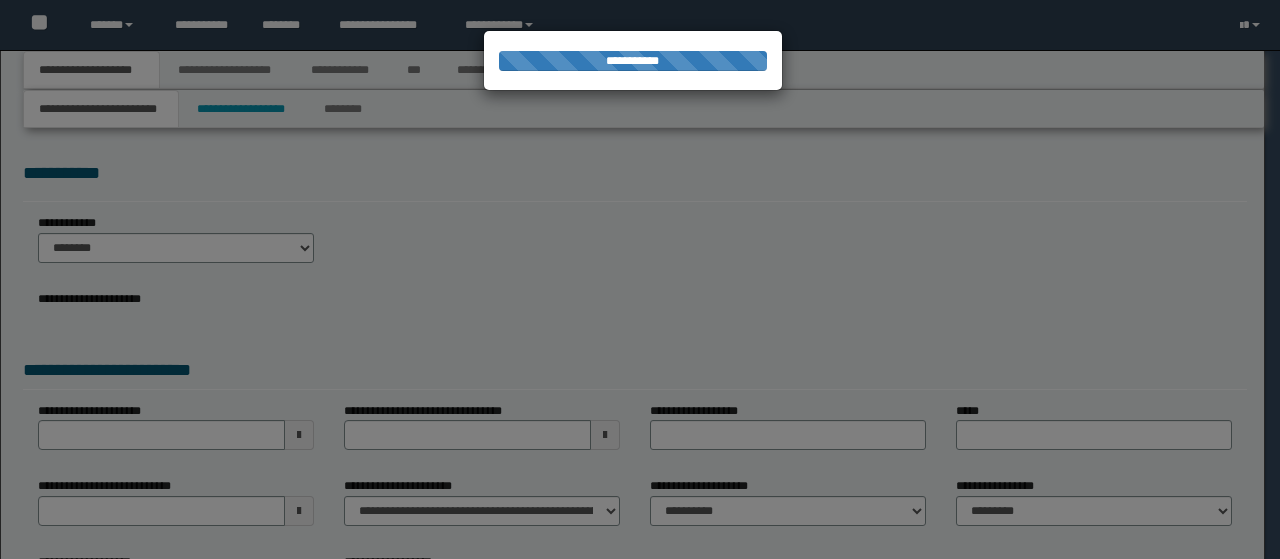 scroll, scrollTop: 0, scrollLeft: 0, axis: both 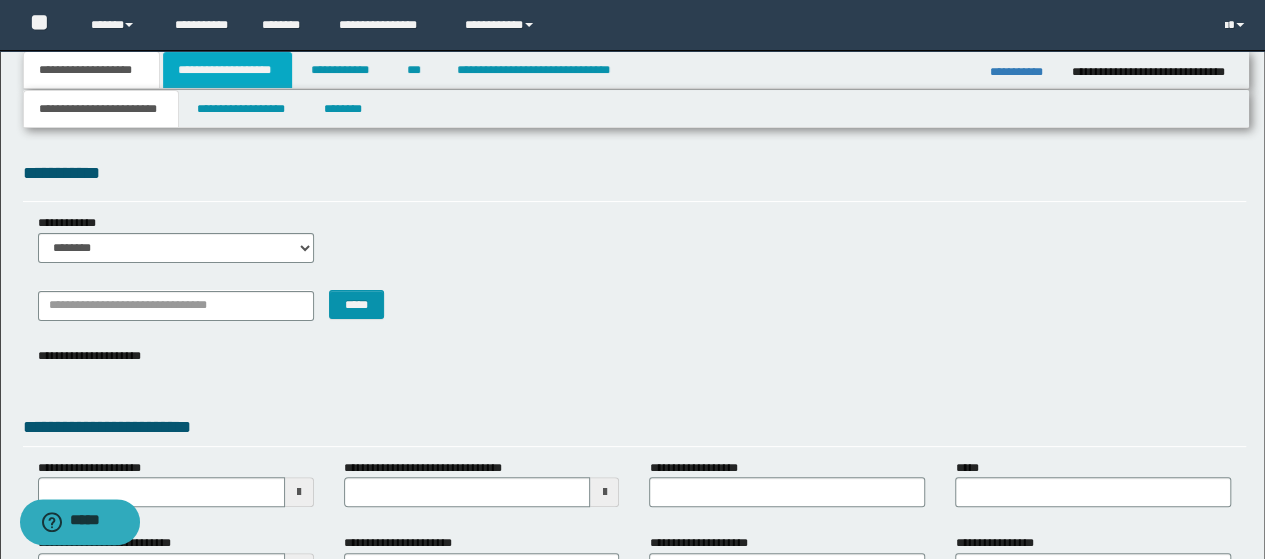 click on "**********" at bounding box center [227, 70] 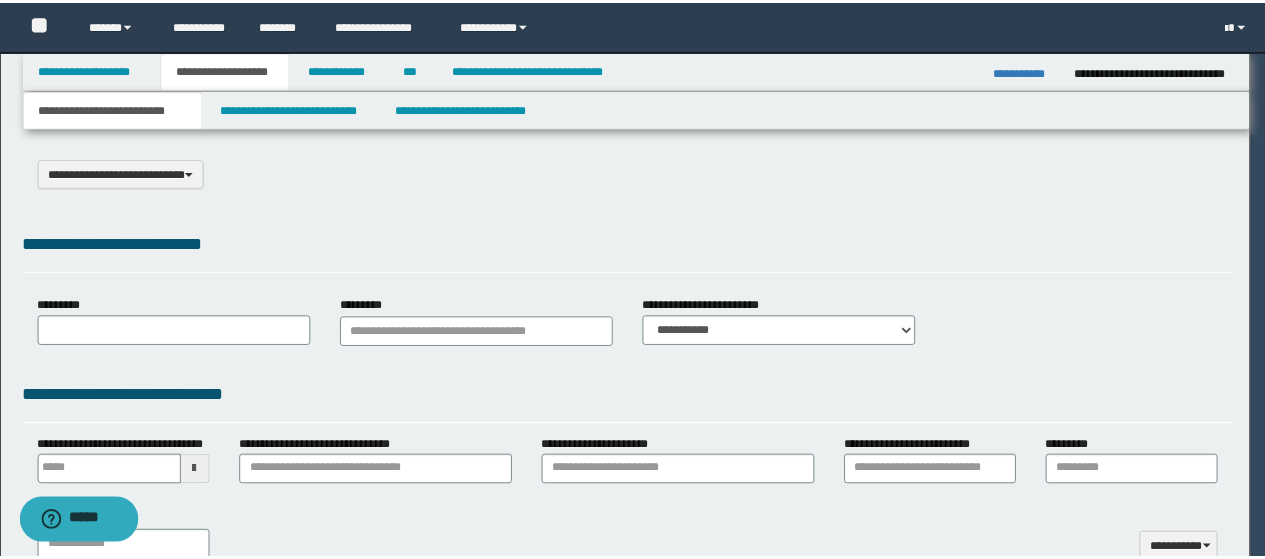 scroll, scrollTop: 0, scrollLeft: 0, axis: both 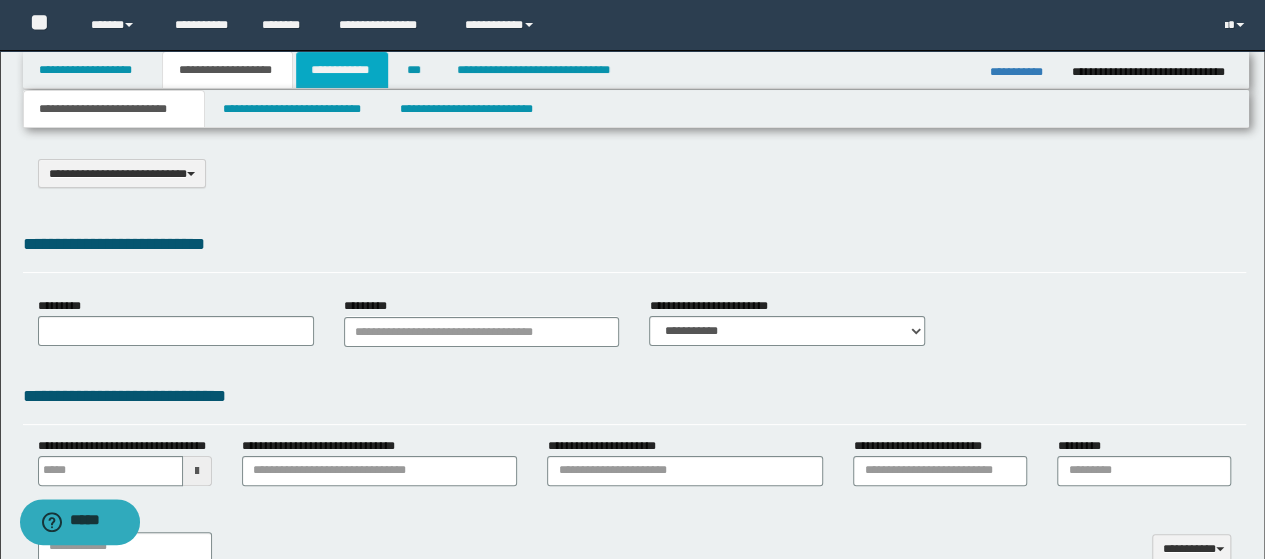 select on "*" 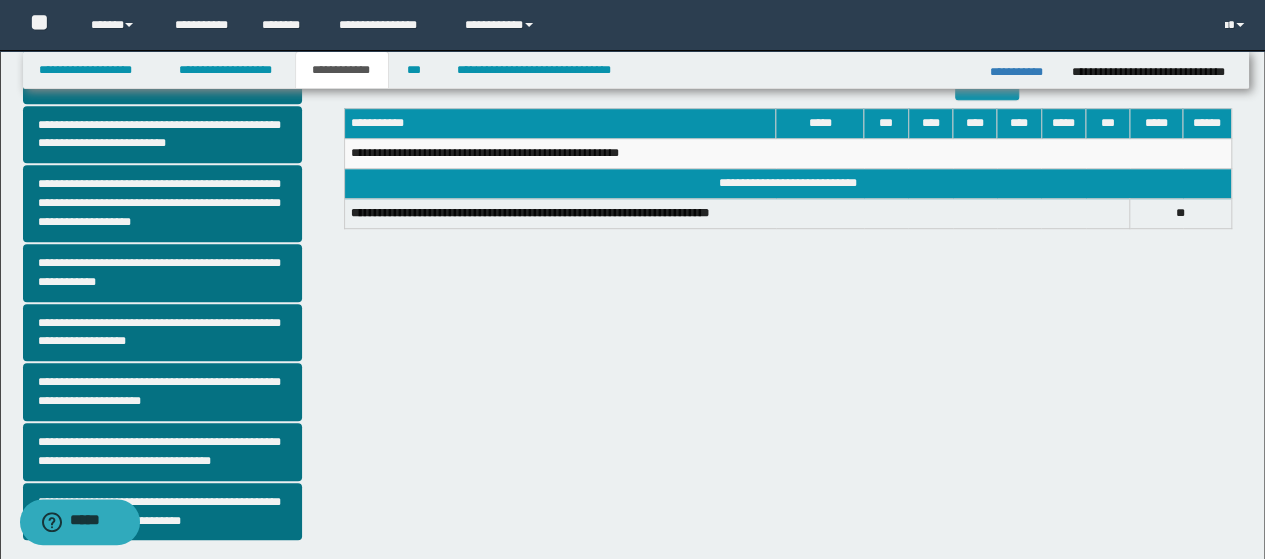 scroll, scrollTop: 589, scrollLeft: 0, axis: vertical 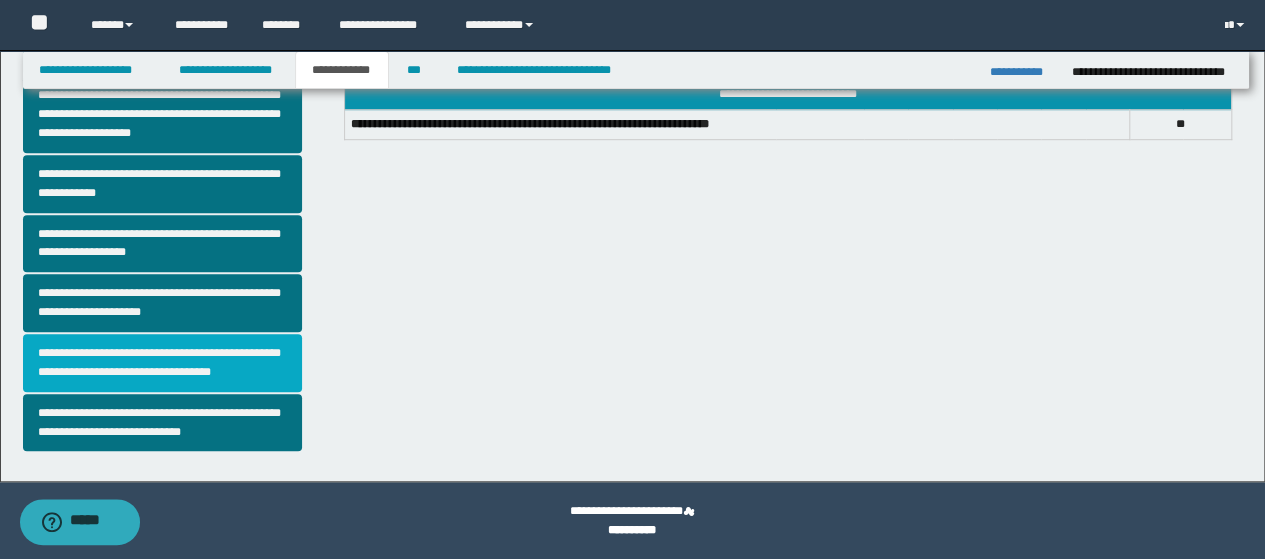 click on "**********" at bounding box center (162, 363) 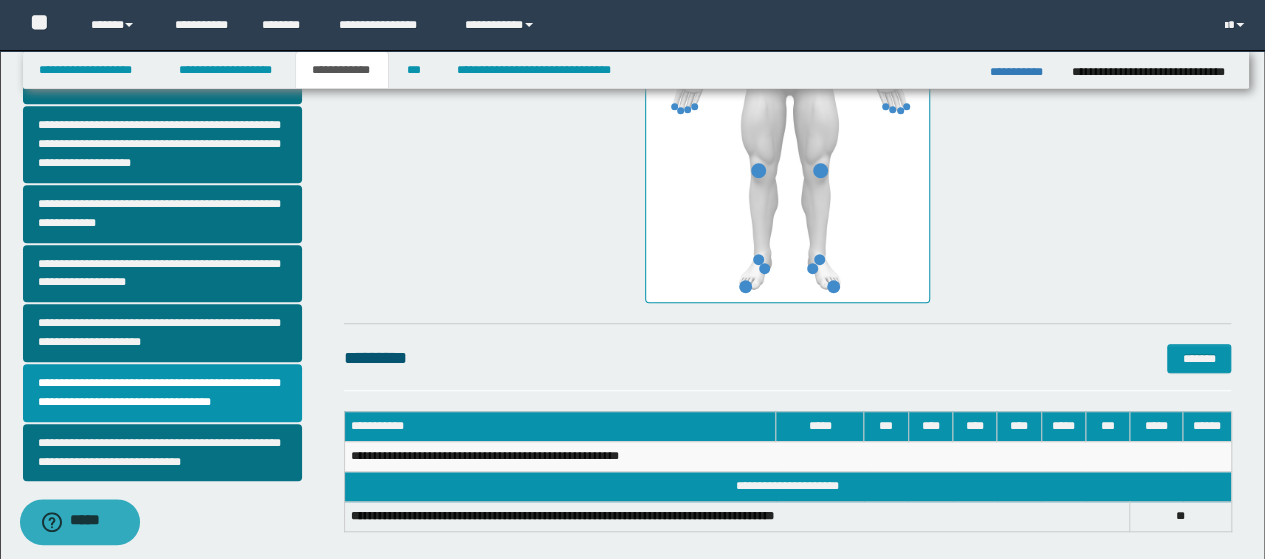 scroll, scrollTop: 358, scrollLeft: 0, axis: vertical 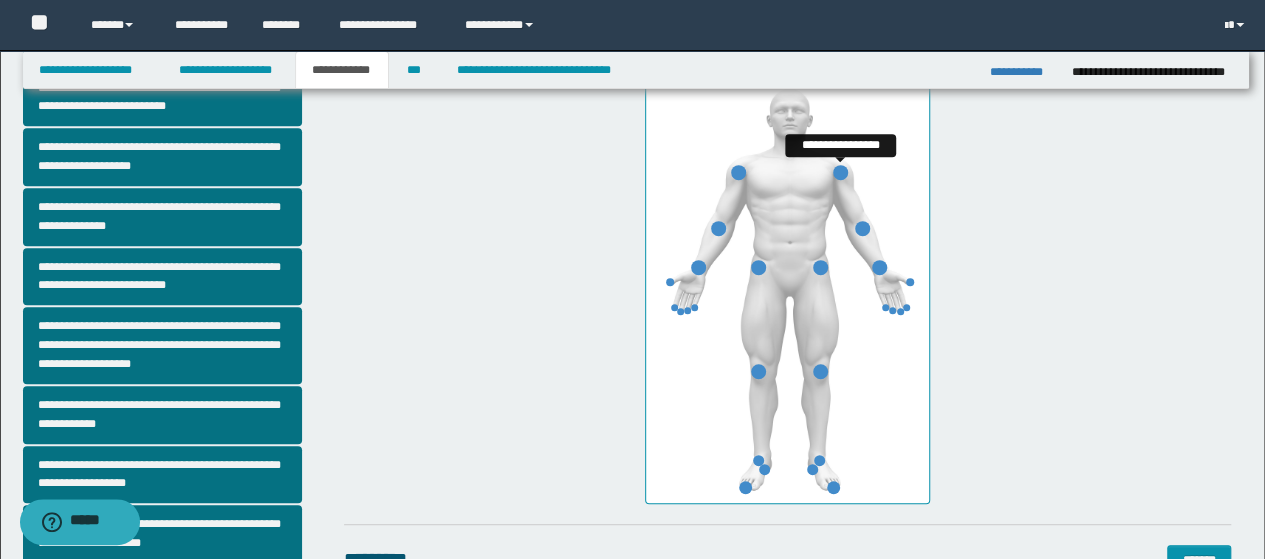click at bounding box center [840, 172] 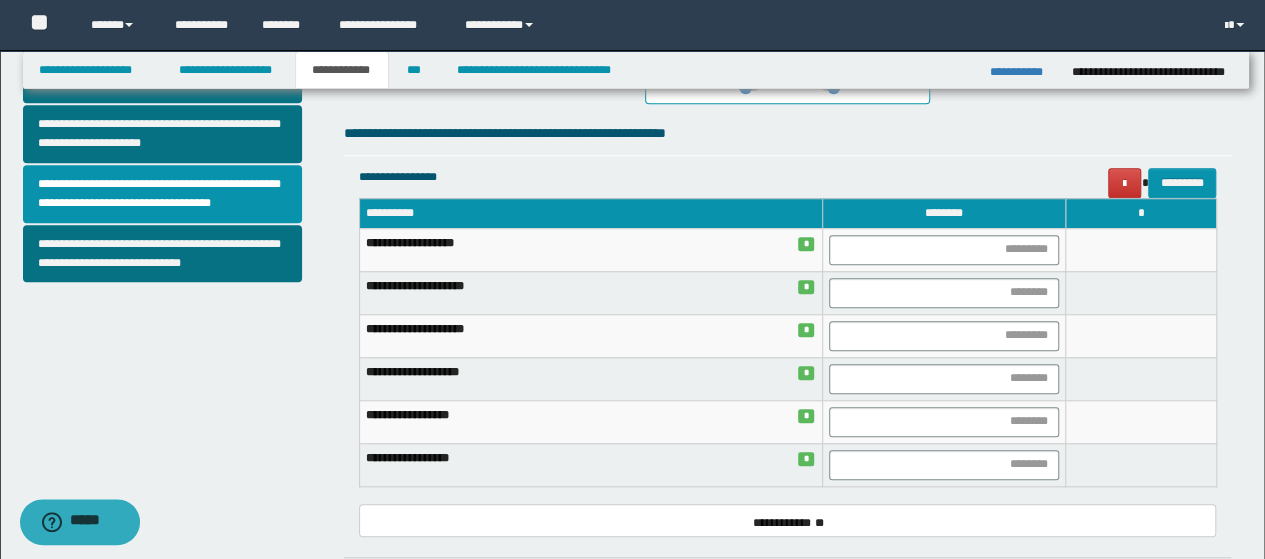 scroll, scrollTop: 858, scrollLeft: 0, axis: vertical 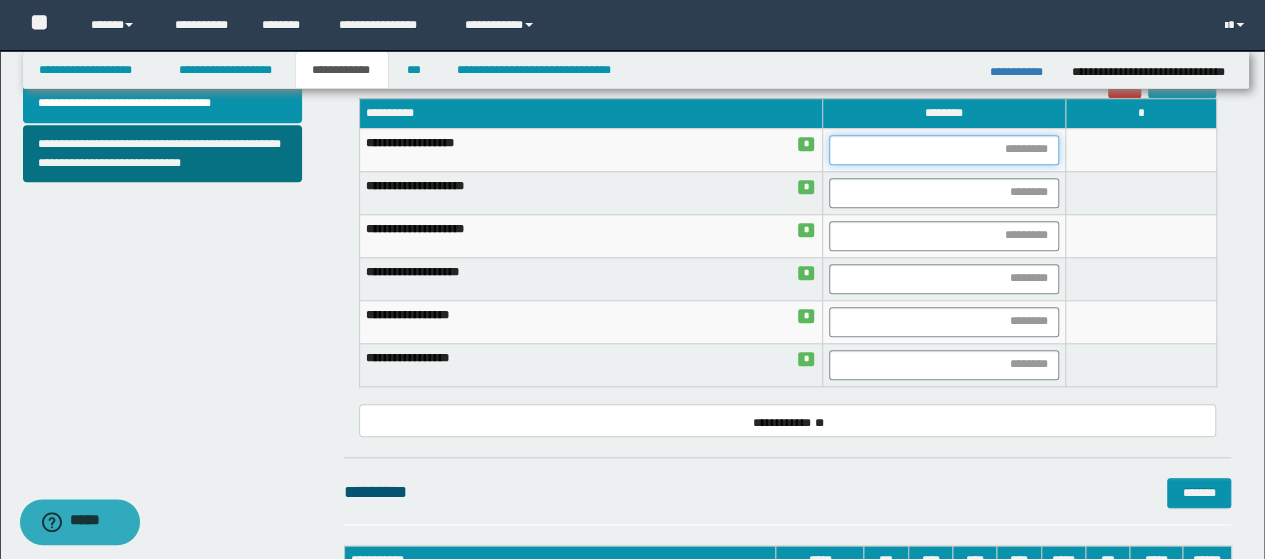 click at bounding box center (944, 150) 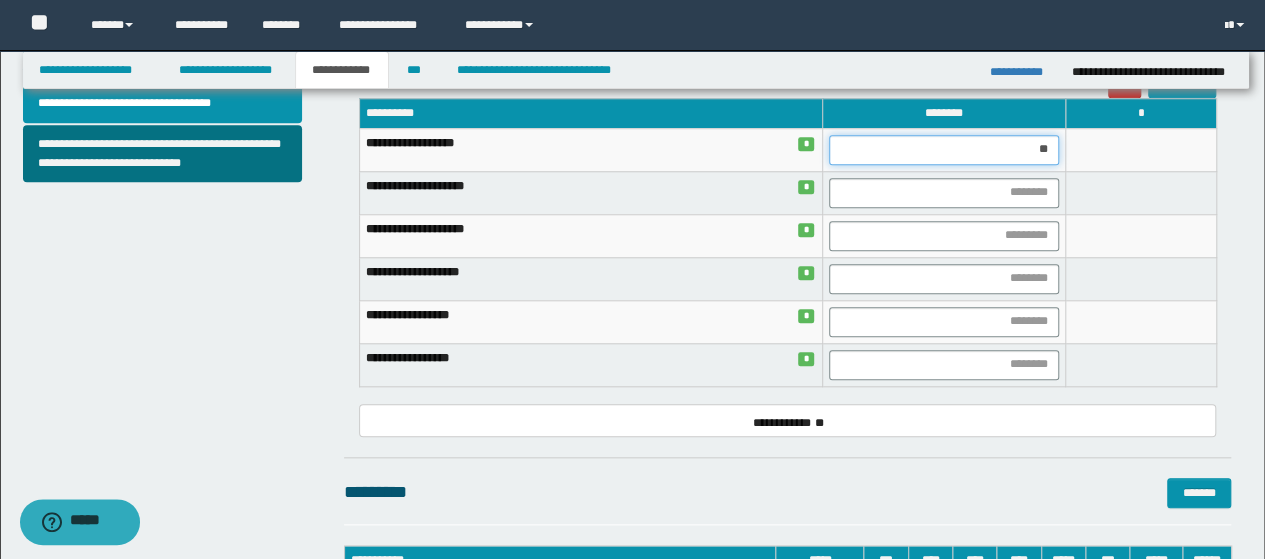 type on "***" 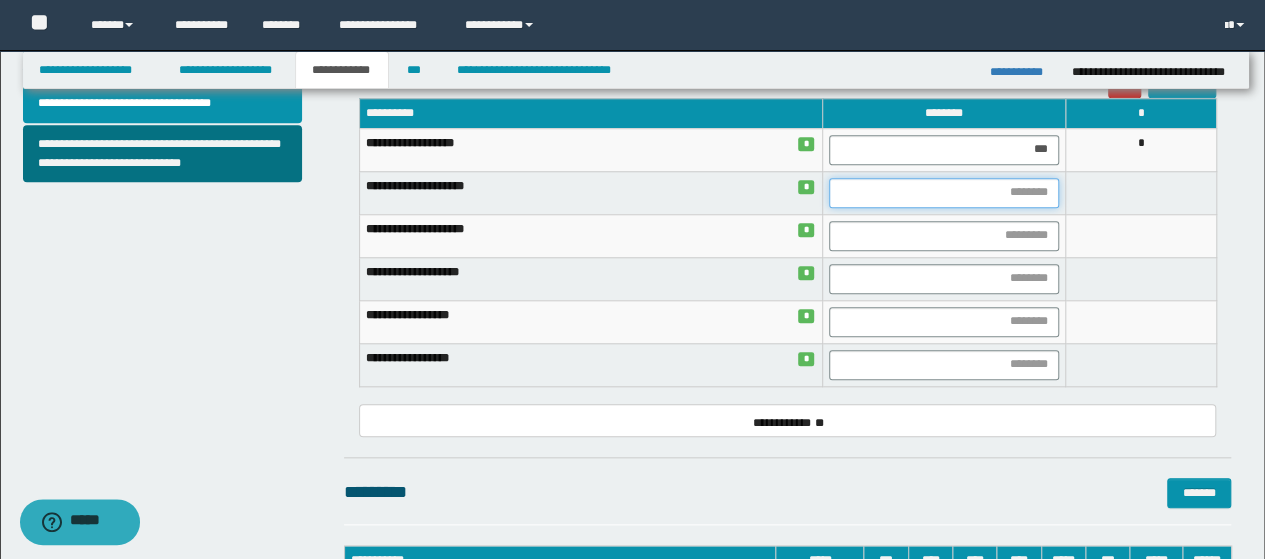 click at bounding box center [944, 193] 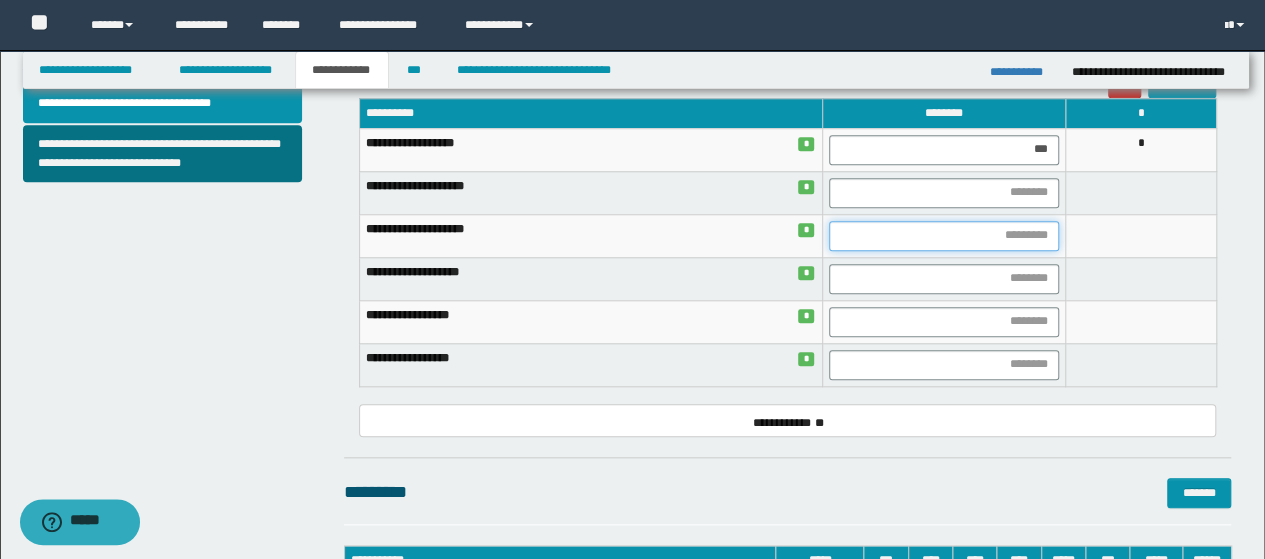 click at bounding box center [944, 236] 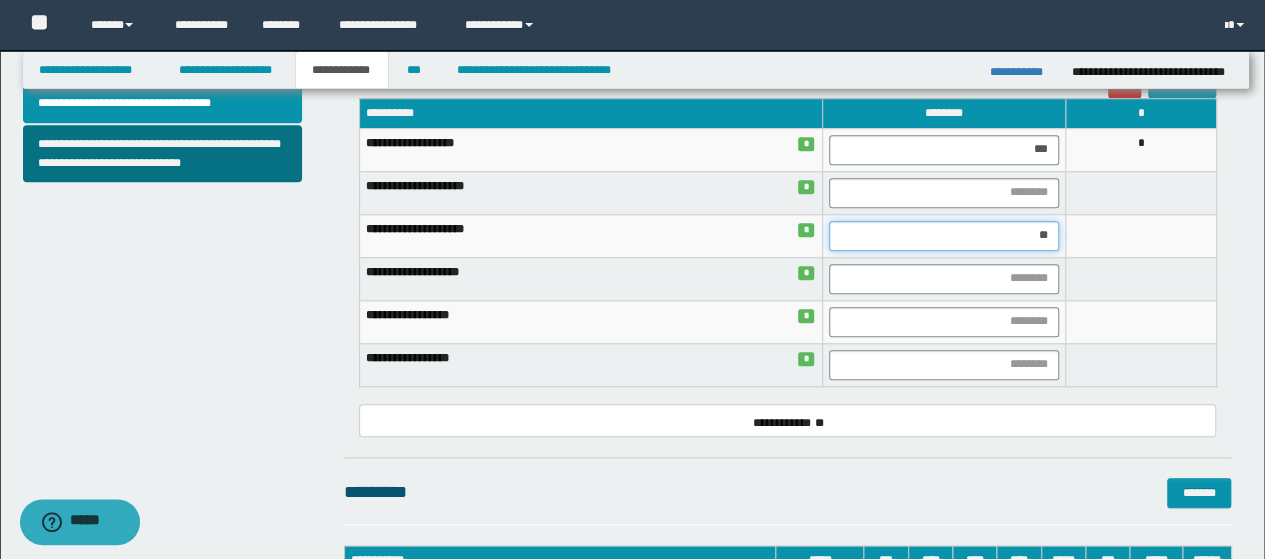 type on "***" 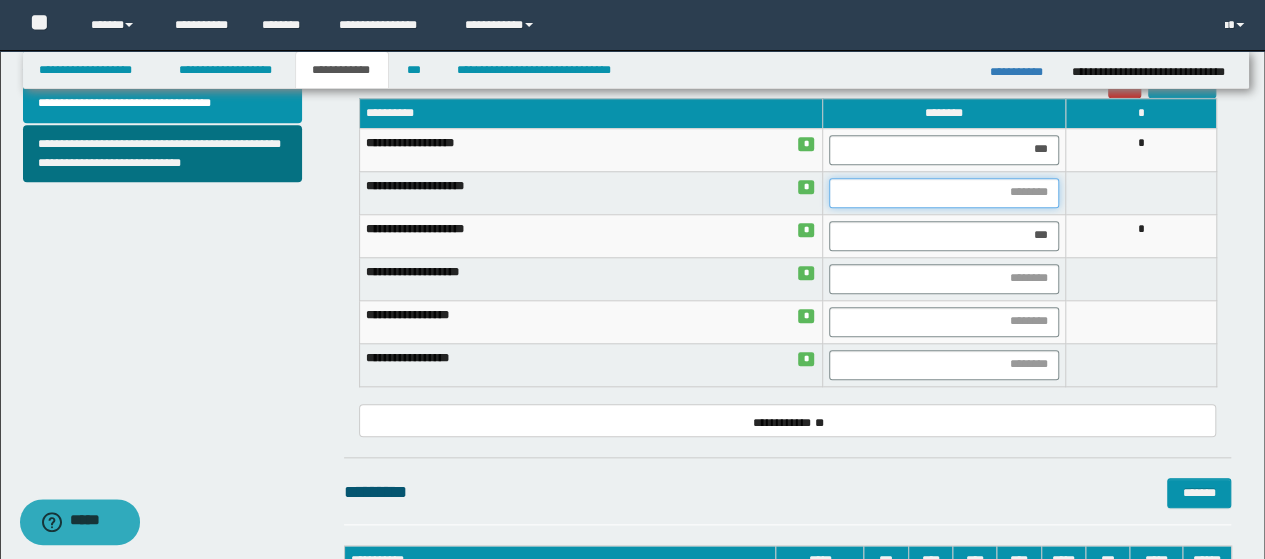 click at bounding box center (944, 193) 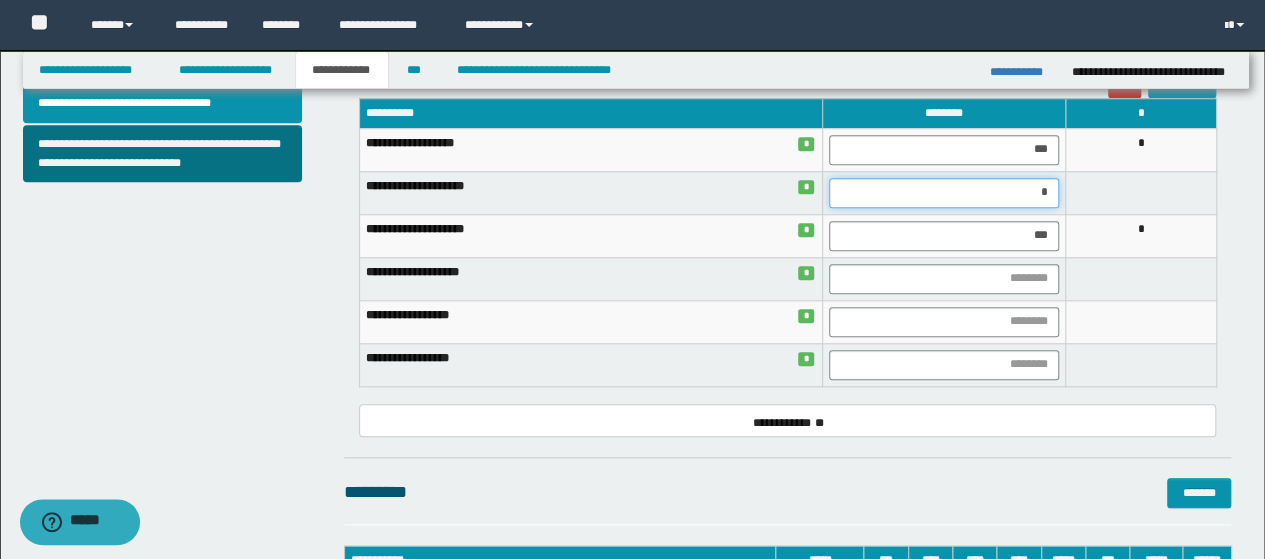 type on "**" 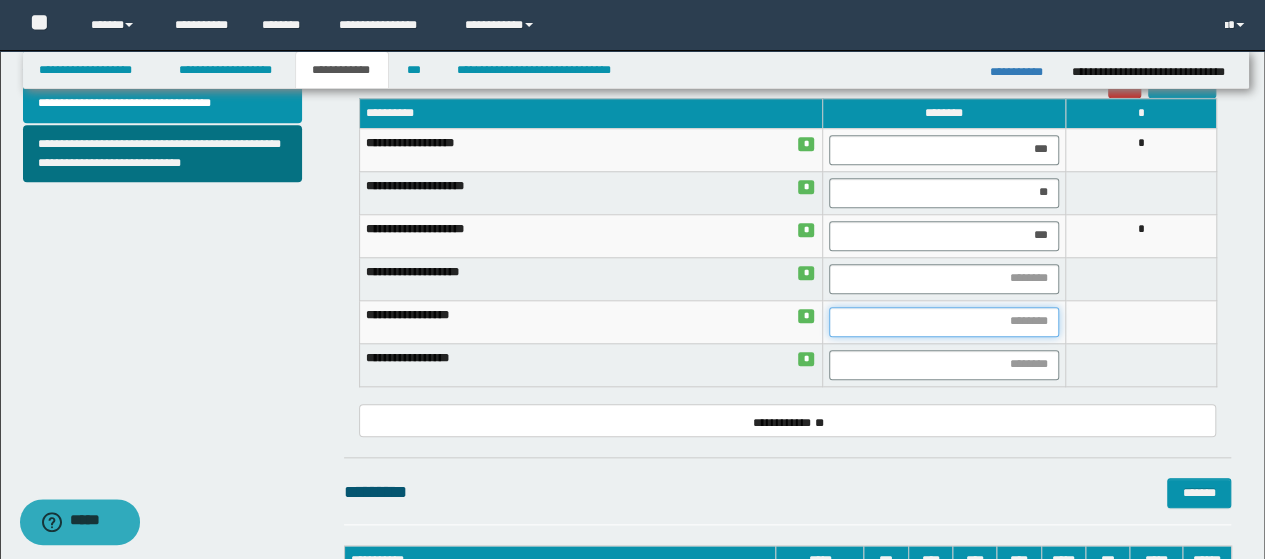 click at bounding box center (944, 322) 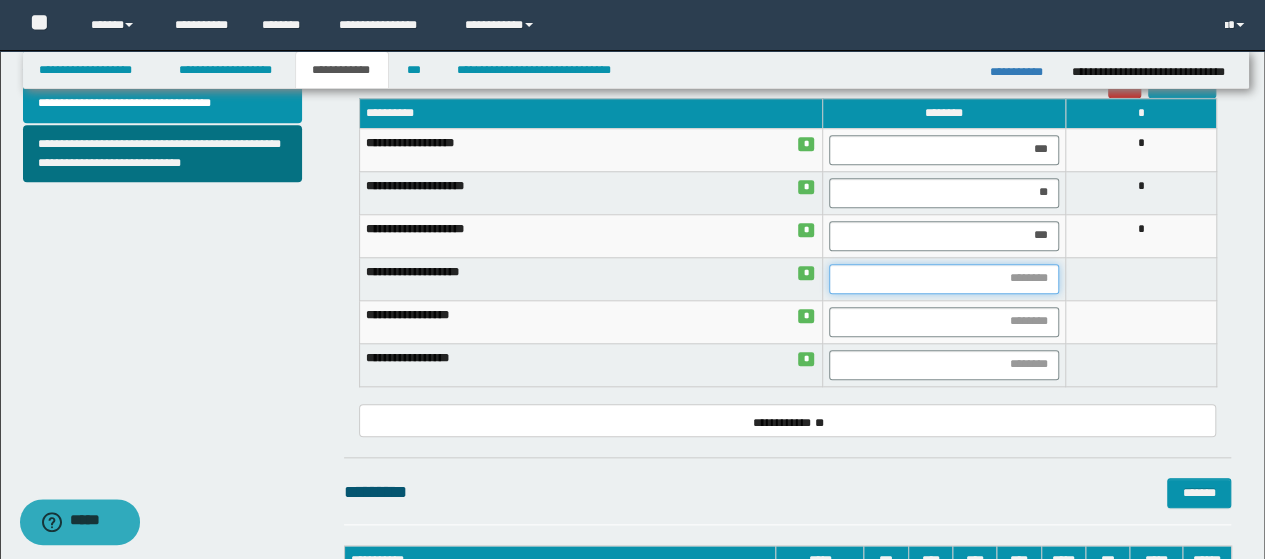 click at bounding box center [944, 279] 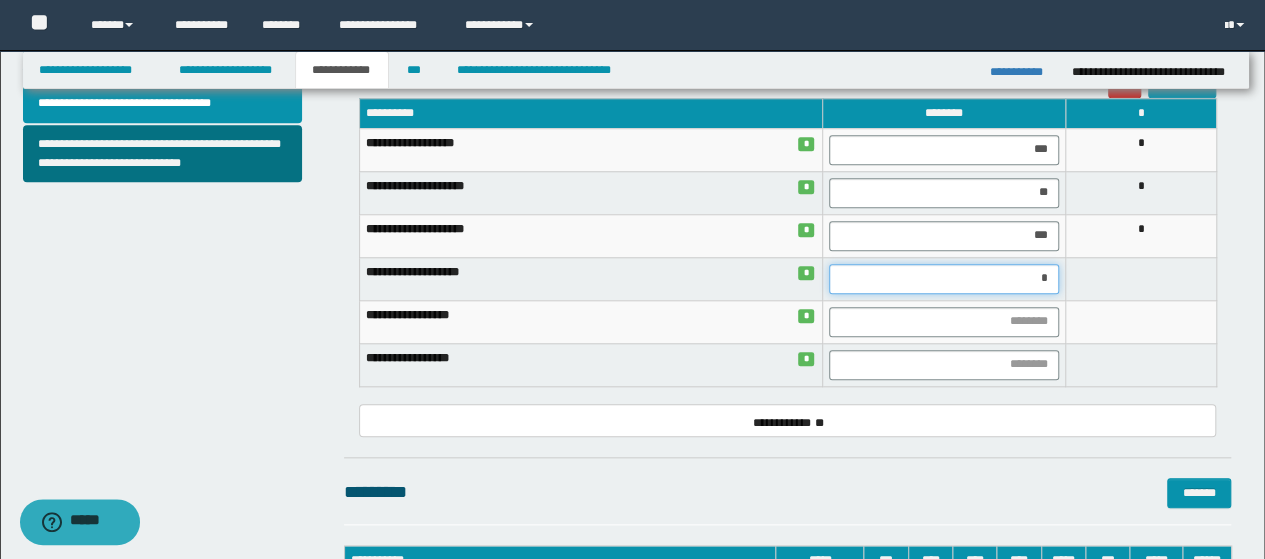 type on "**" 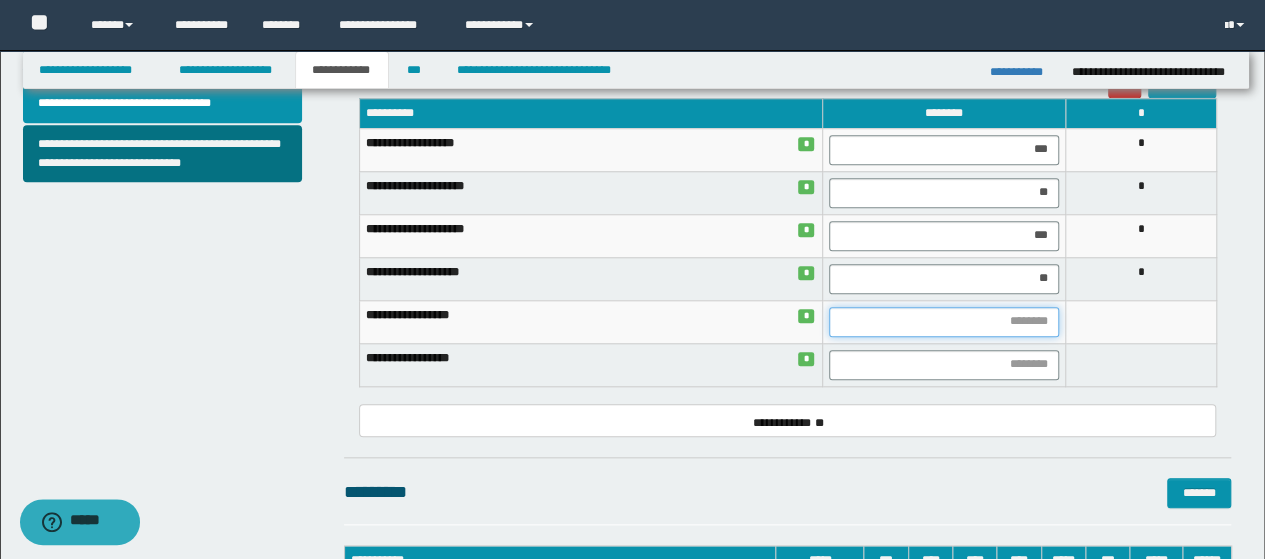 click at bounding box center [944, 322] 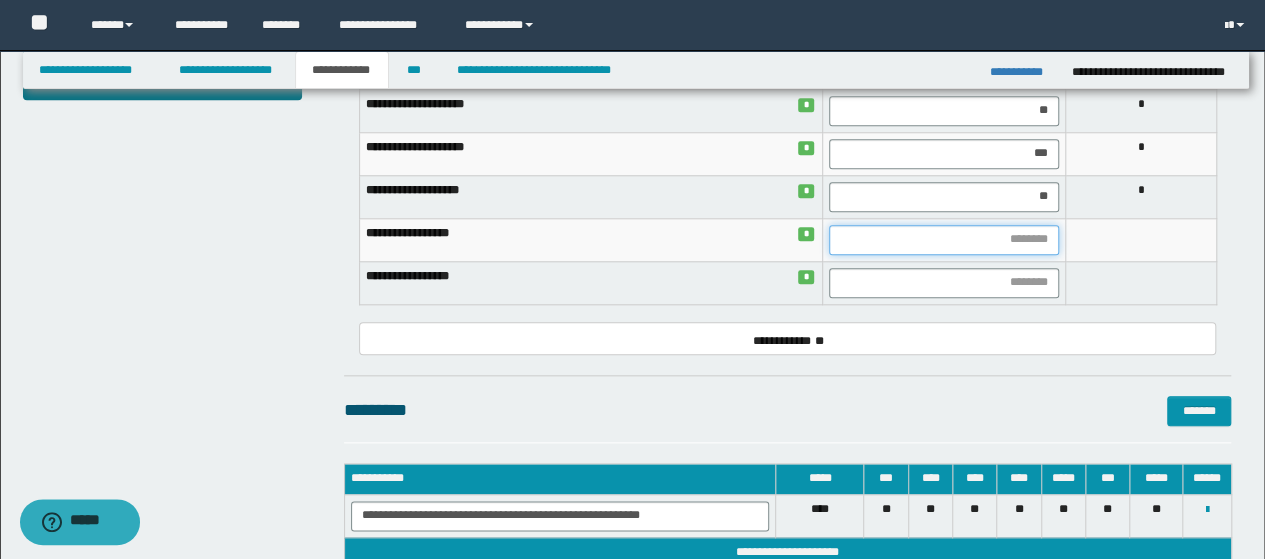 scroll, scrollTop: 704, scrollLeft: 0, axis: vertical 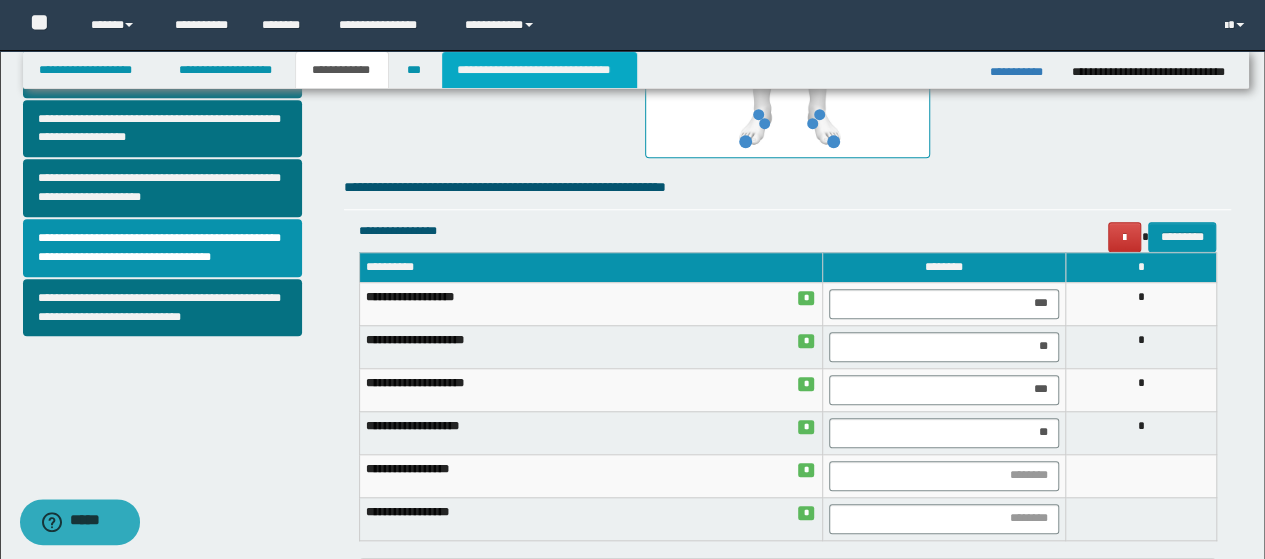 click on "**********" at bounding box center [539, 70] 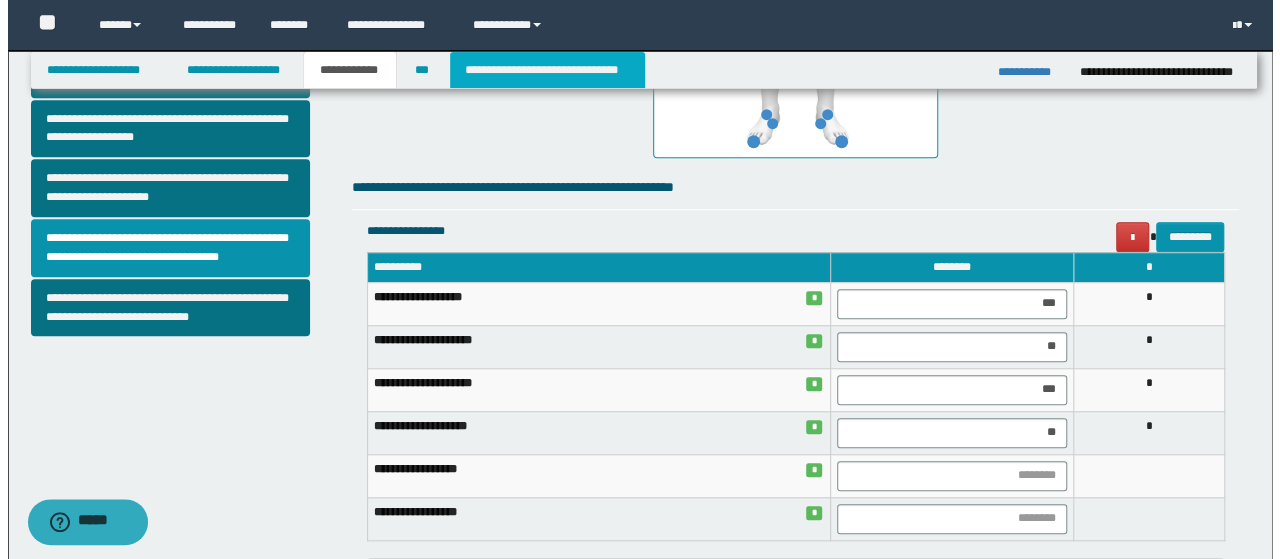 scroll, scrollTop: 0, scrollLeft: 0, axis: both 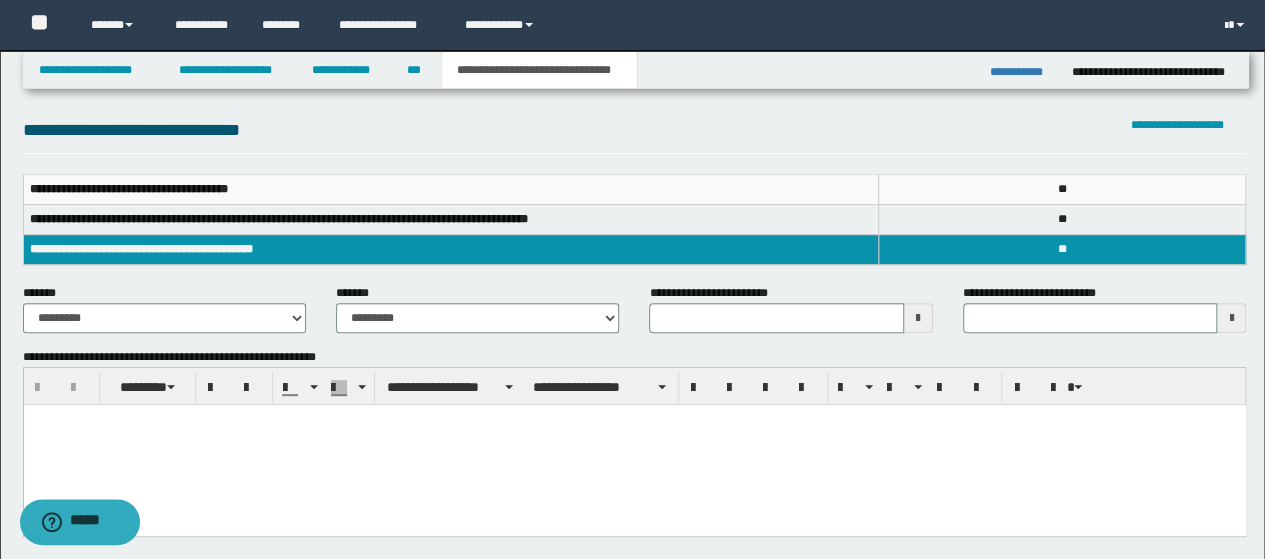 type 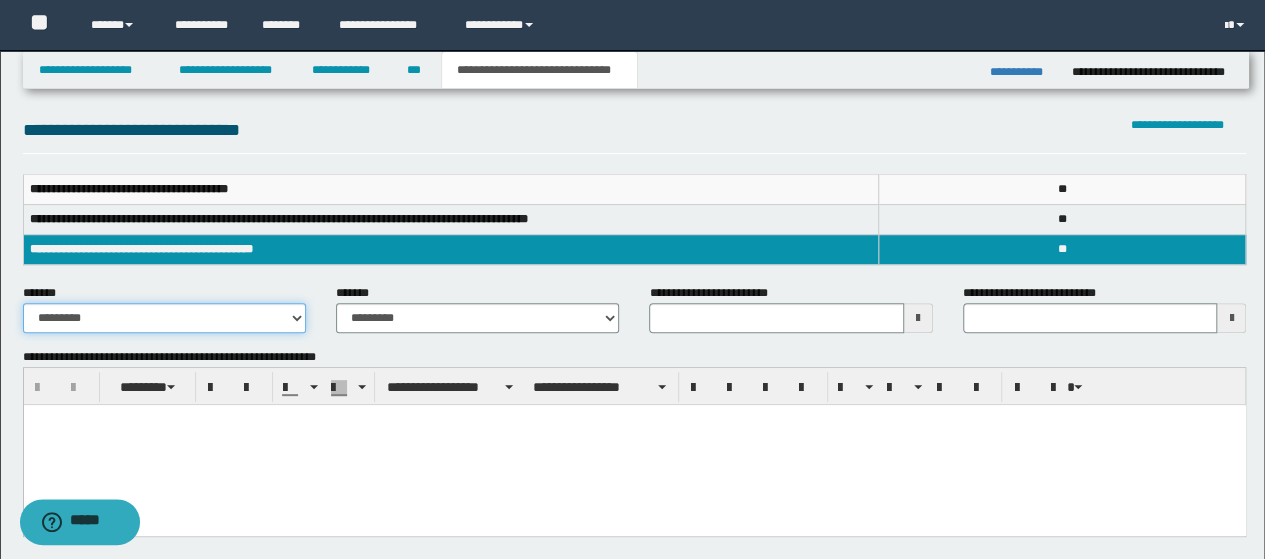 click on "**********" at bounding box center (164, 318) 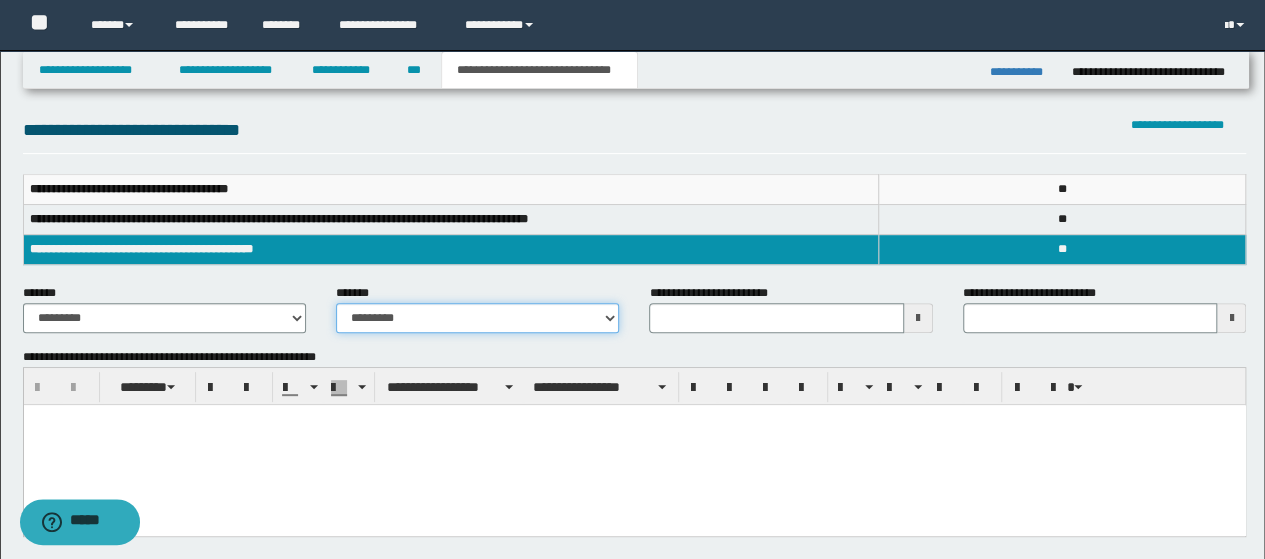 click on "**********" at bounding box center [477, 318] 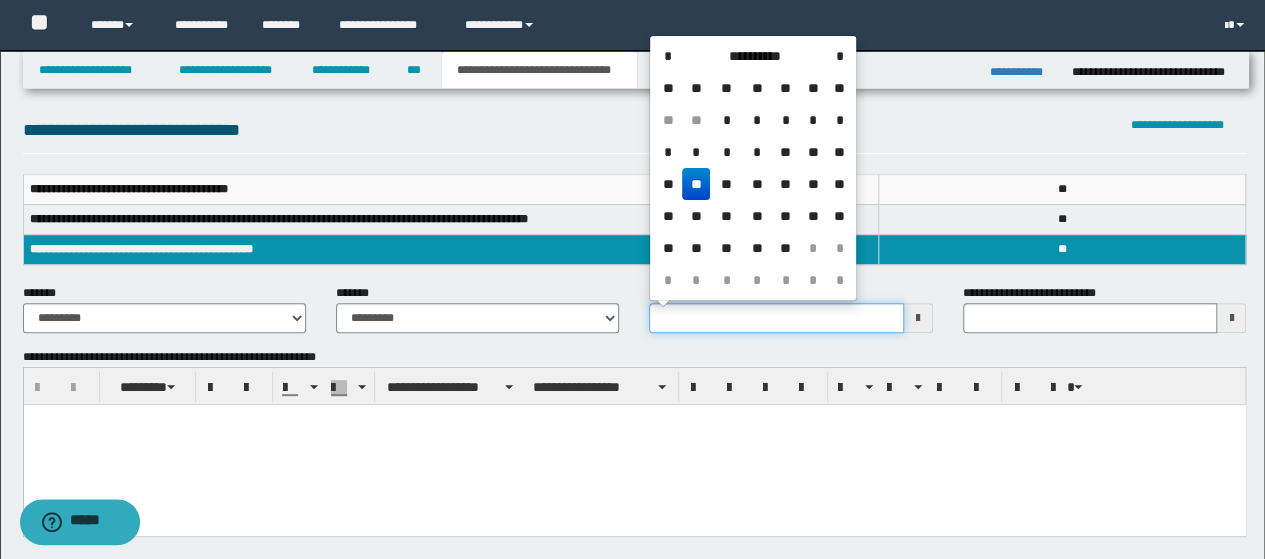 click on "**********" at bounding box center [776, 318] 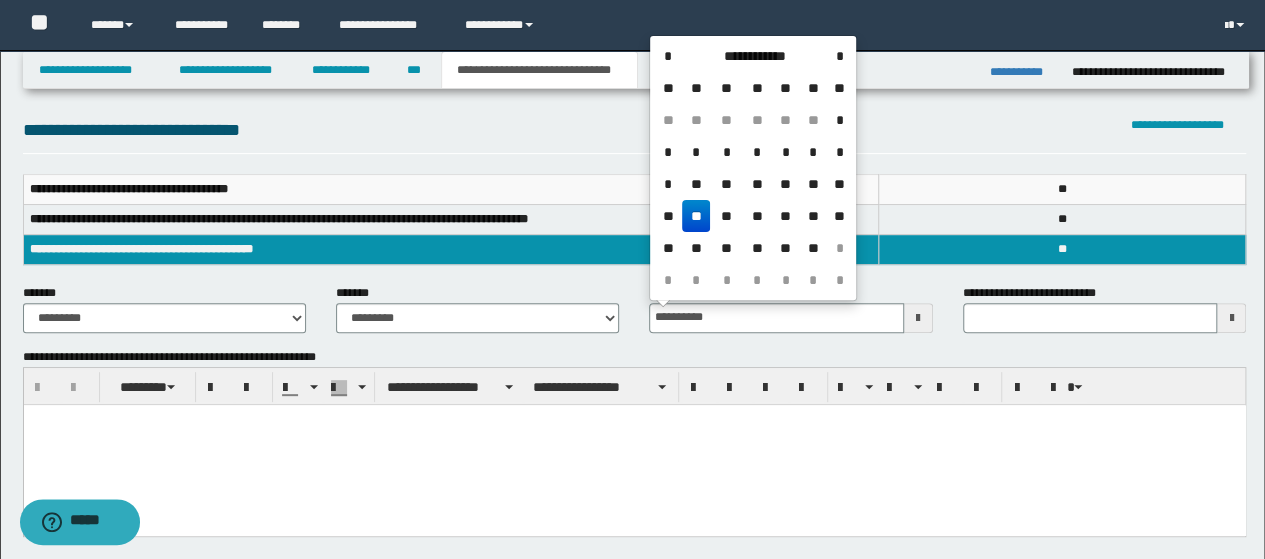 click at bounding box center [634, 444] 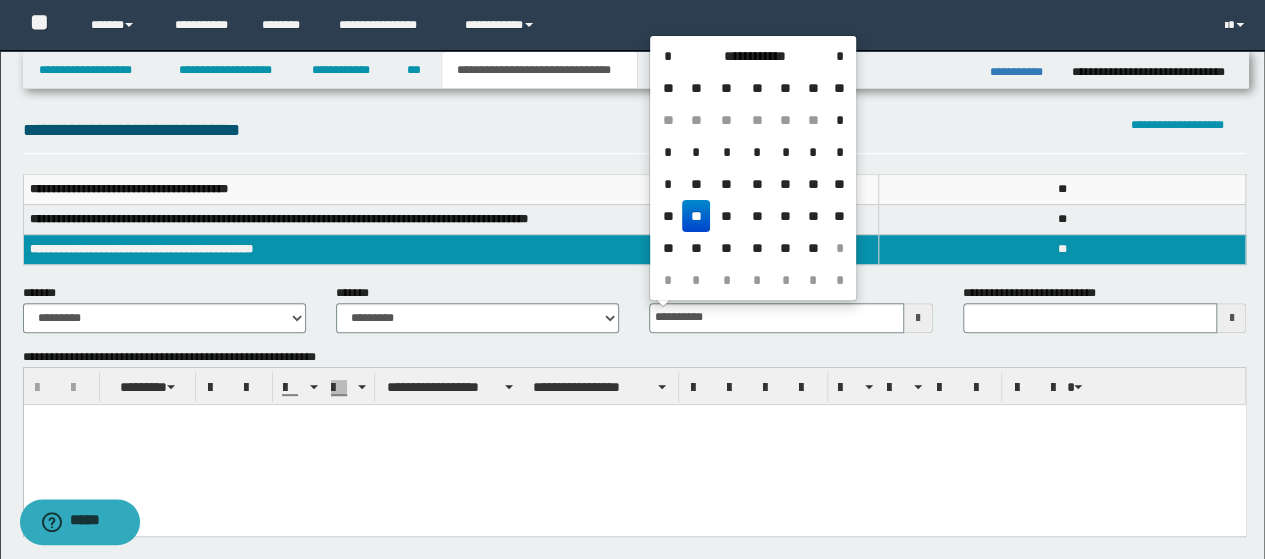 click on "**" at bounding box center [696, 216] 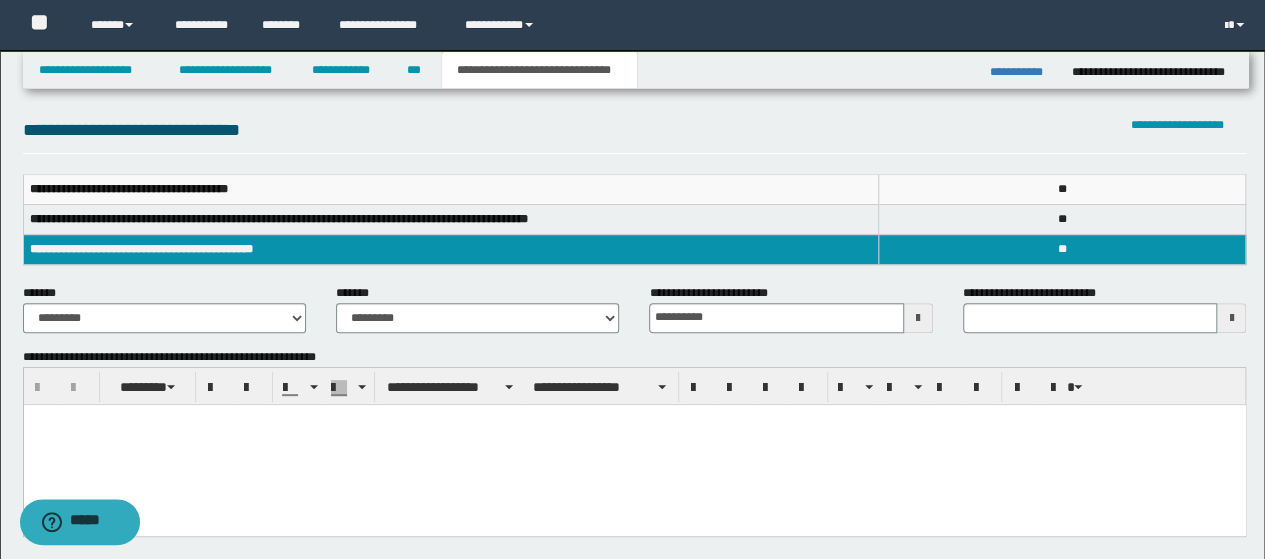 click at bounding box center (634, 444) 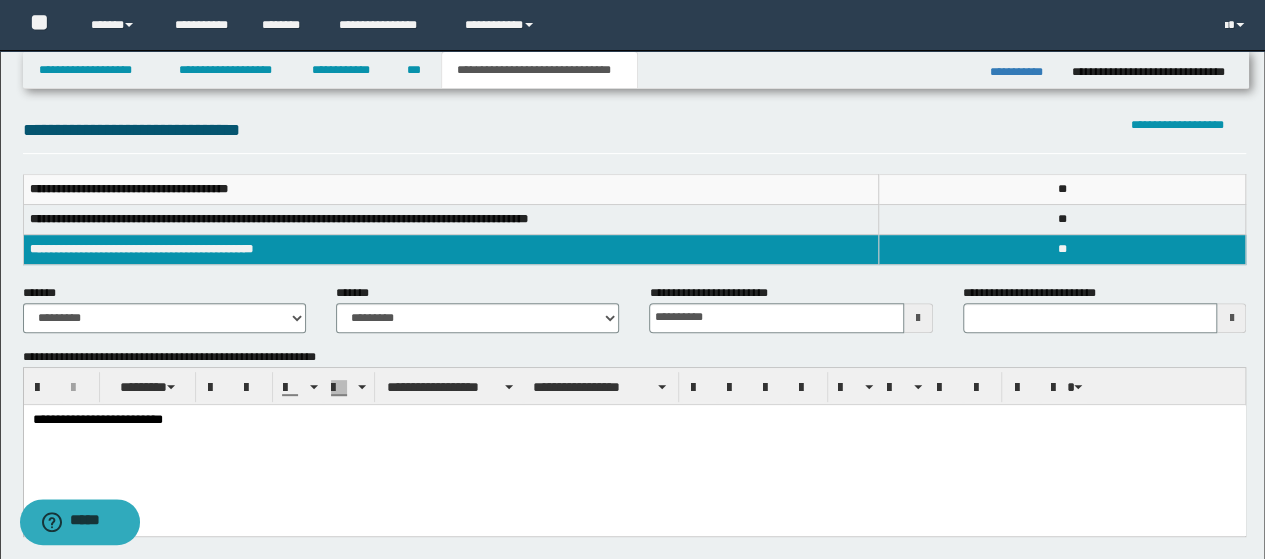 click on "**********" at bounding box center [634, 444] 